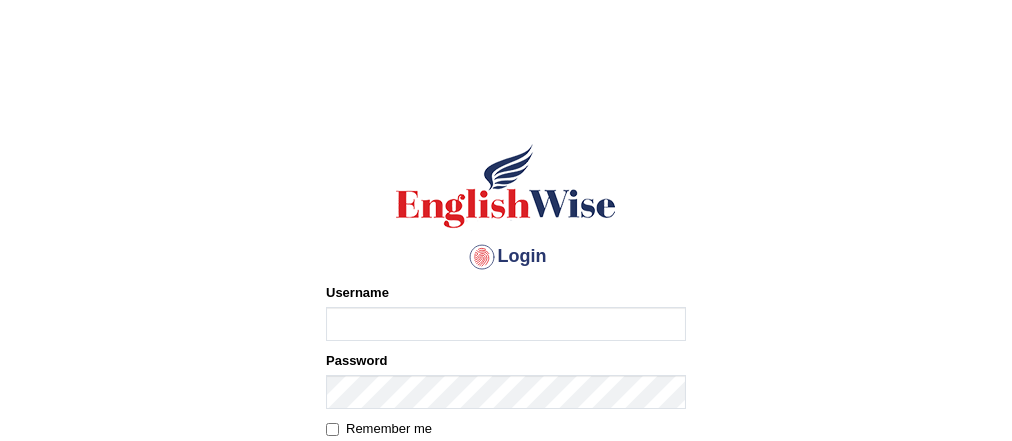 scroll, scrollTop: 240, scrollLeft: 0, axis: vertical 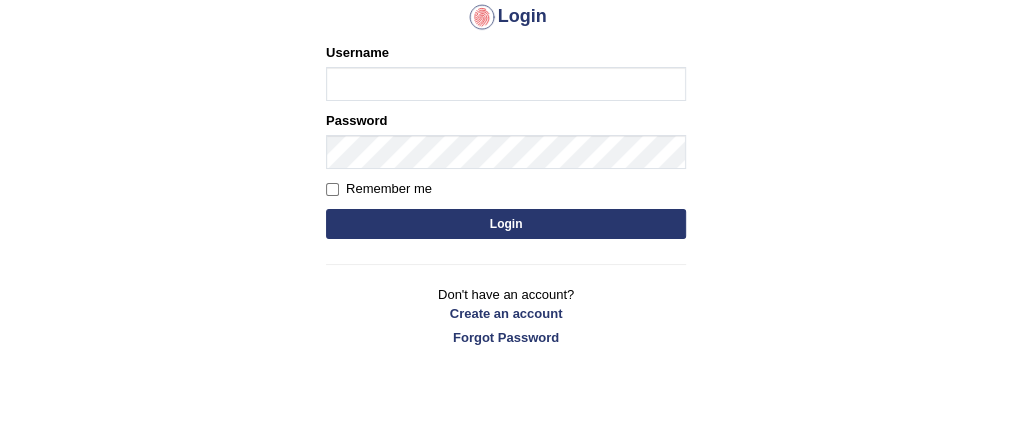 type on "piumi_parramatta" 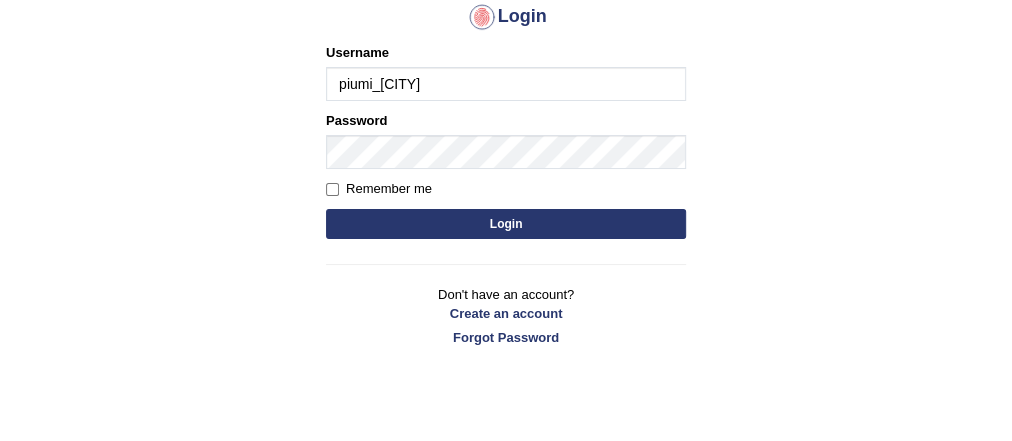 click on "Login" at bounding box center (506, 224) 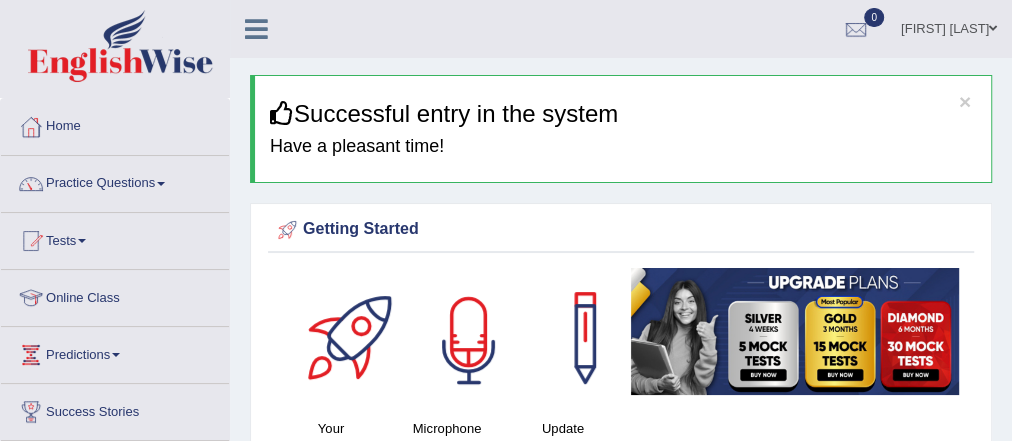 scroll, scrollTop: 160, scrollLeft: 0, axis: vertical 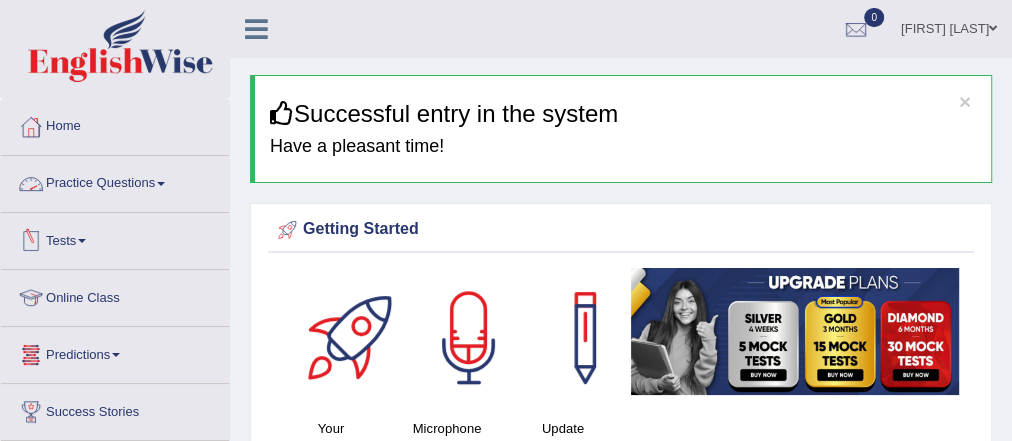 click on "Online Class" at bounding box center [115, 295] 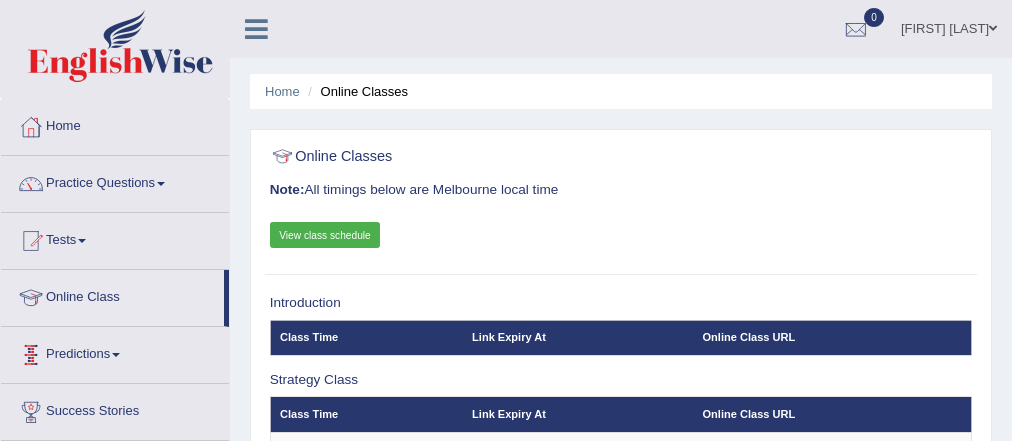 scroll, scrollTop: 320, scrollLeft: 0, axis: vertical 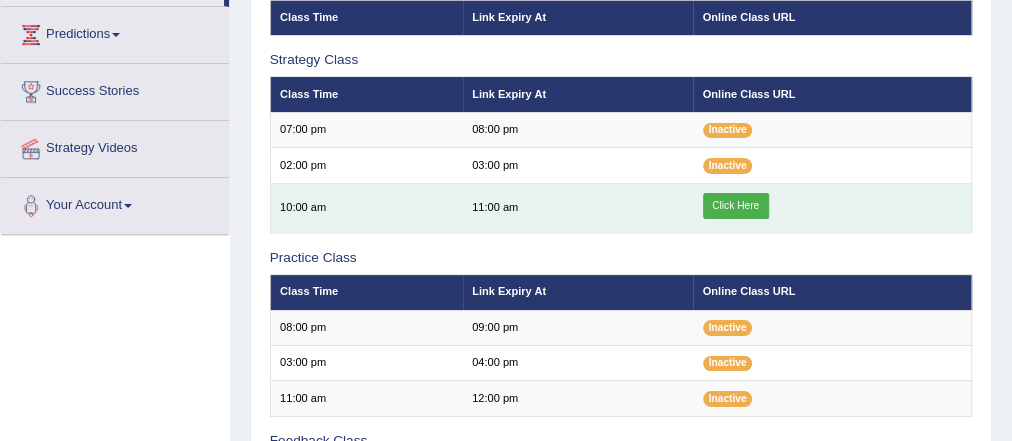 click on "Click Here" at bounding box center [736, 206] 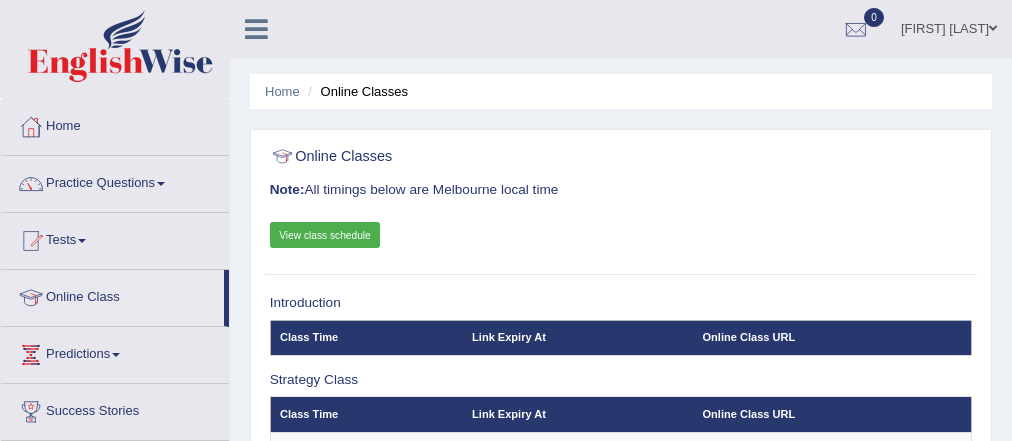 scroll, scrollTop: 320, scrollLeft: 0, axis: vertical 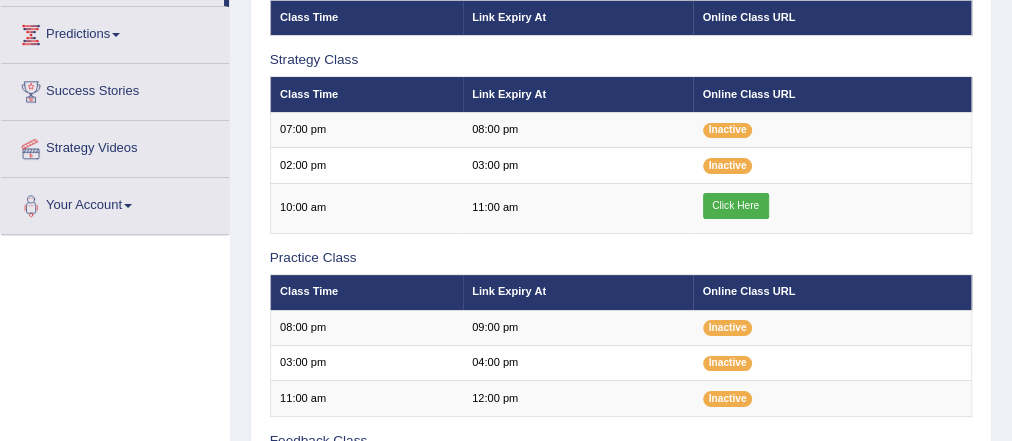 click on "Toggle navigation
Home
Practice Questions   Speaking Practice Read Aloud
Repeat Sentence
Describe Image
Re-tell Lecture
Answer Short Question
Summarize Group Discussion
Respond To A Situation
Writing Practice  Summarize Written Text
Write Essay
Reading Practice  Reading & Writing: Fill In The Blanks
Choose Multiple Answers
Re-order Paragraphs
Fill In The Blanks
Choose Single Answer
Listening Practice  Summarize Spoken Text
Highlight Incorrect Words
Highlight Correct Summary
Select Missing Word
Choose Single Answer
Choose Multiple Answers
Fill In The Blanks
Write From Dictation
Pronunciation
Tests  Take Practice Sectional Test
Take Mock Test" at bounding box center [506, 206] 